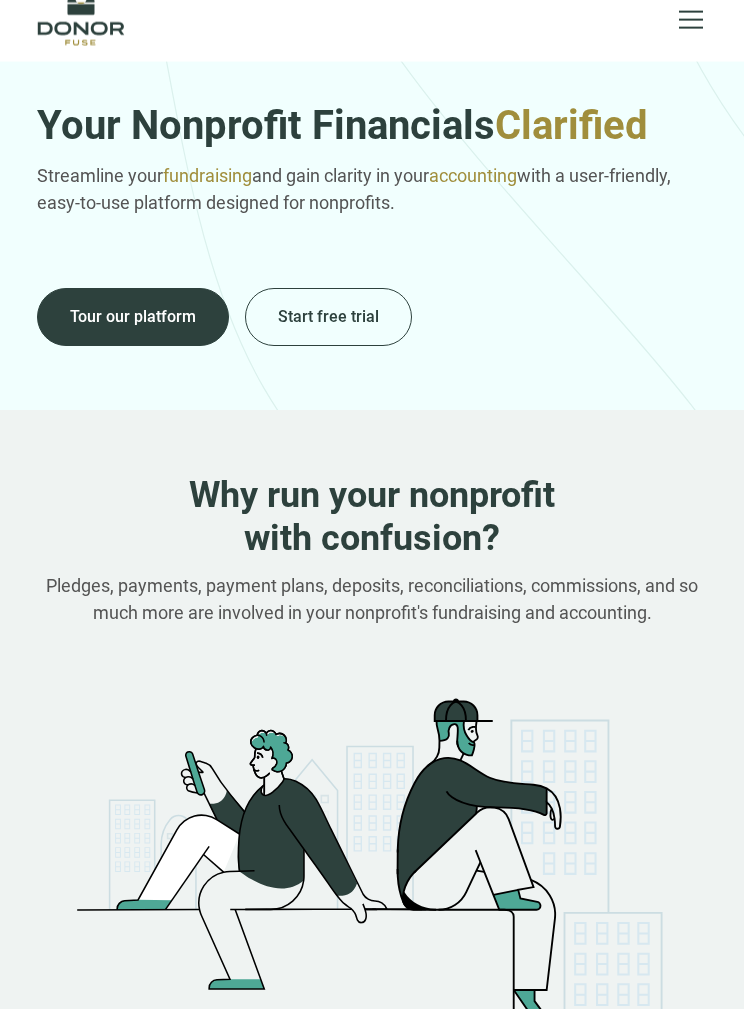 scroll, scrollTop: 0, scrollLeft: 0, axis: both 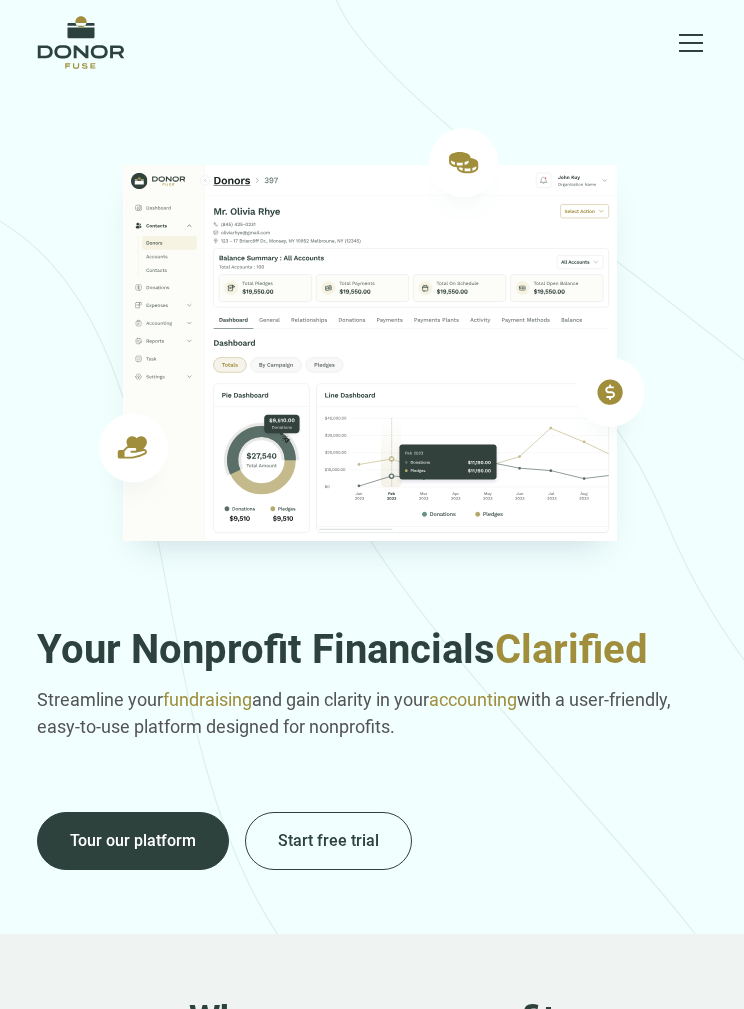 click at bounding box center (691, 43) 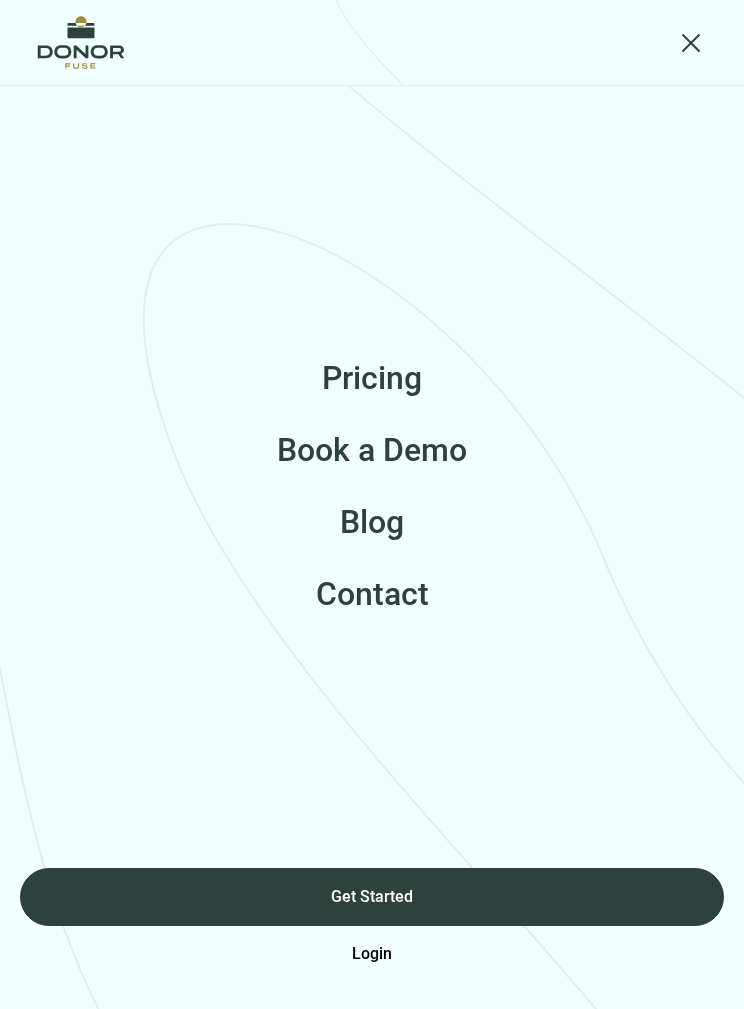 click on "Get Started" at bounding box center (372, 897) 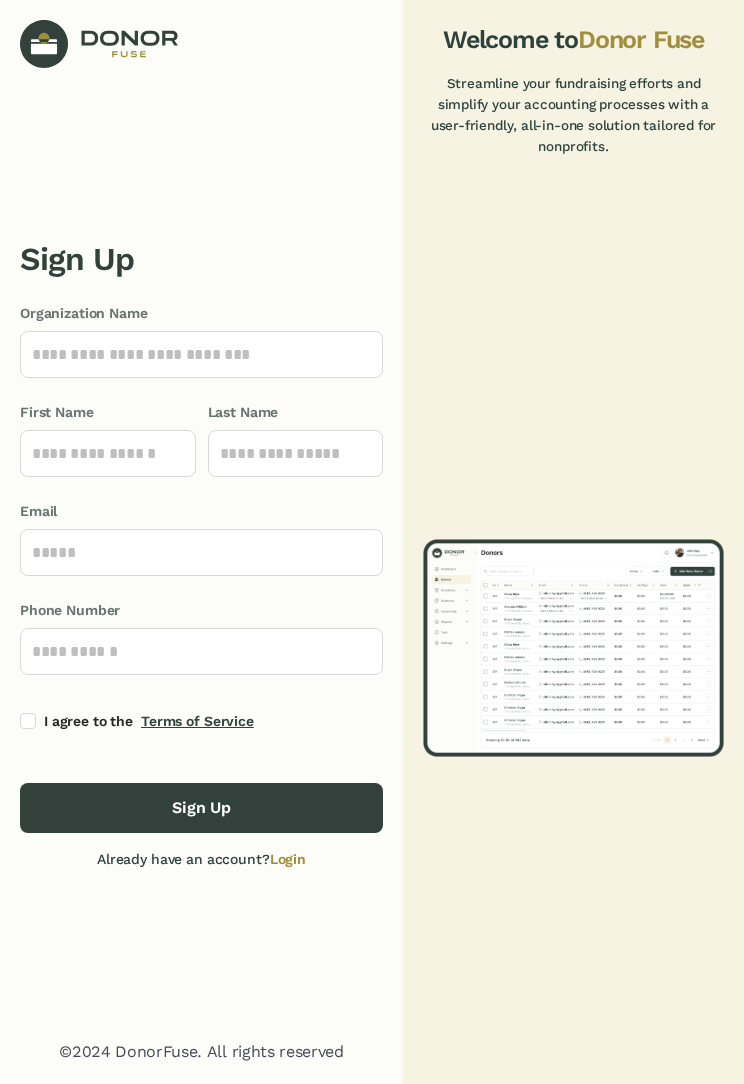 scroll, scrollTop: 0, scrollLeft: 0, axis: both 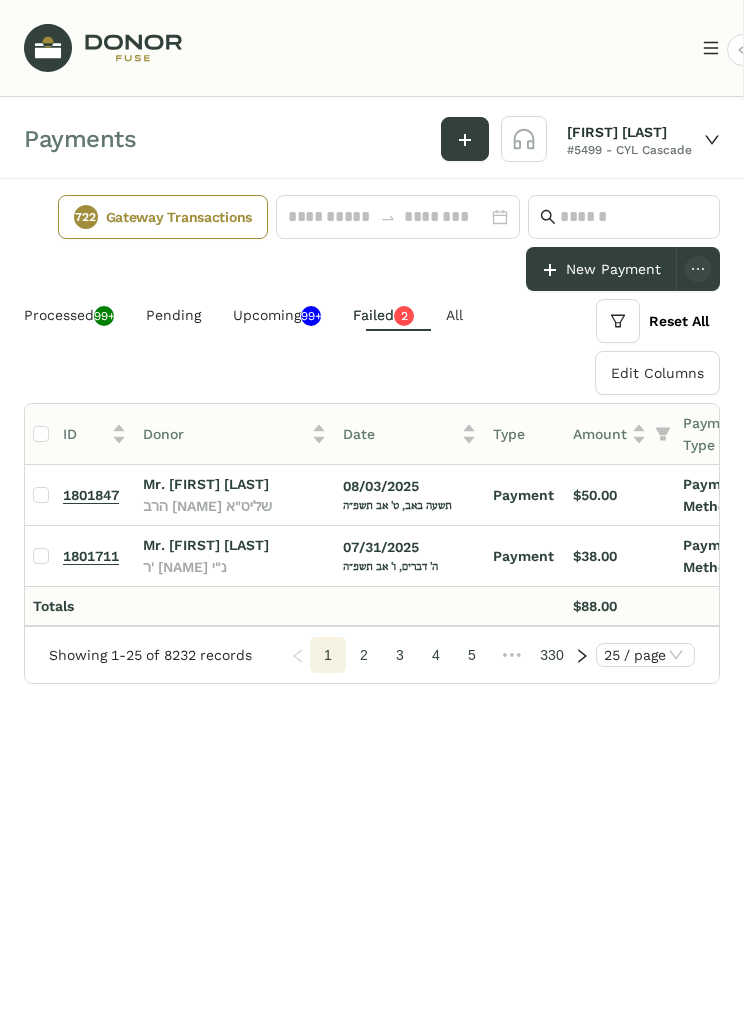 click 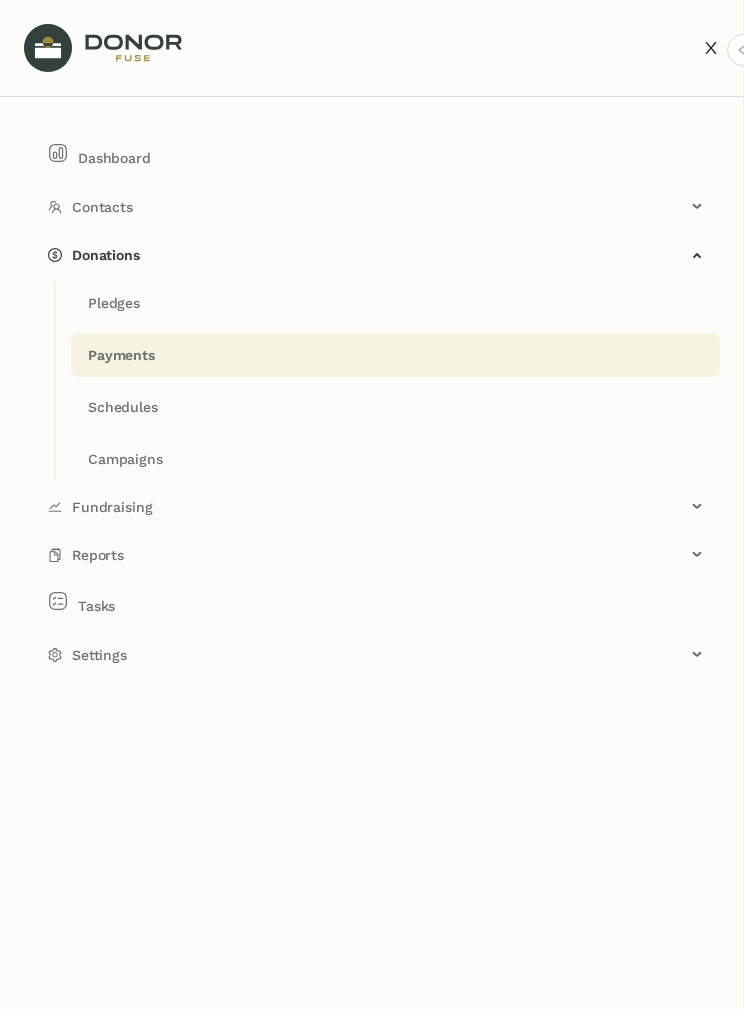 click on "Contacts" 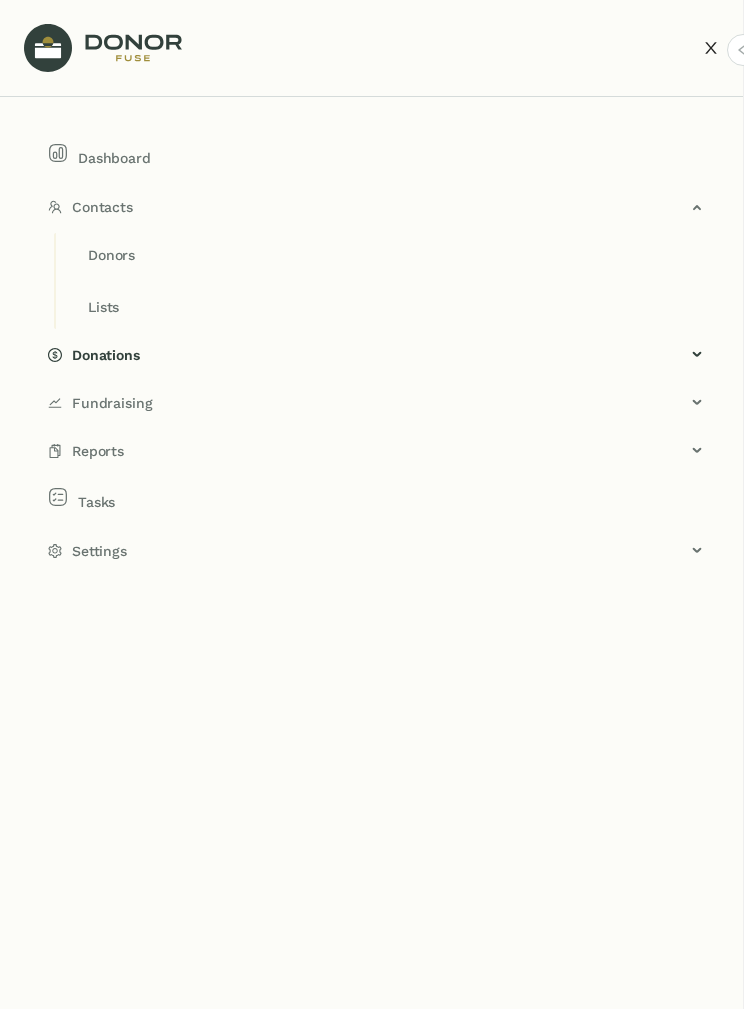 click on "Donors" 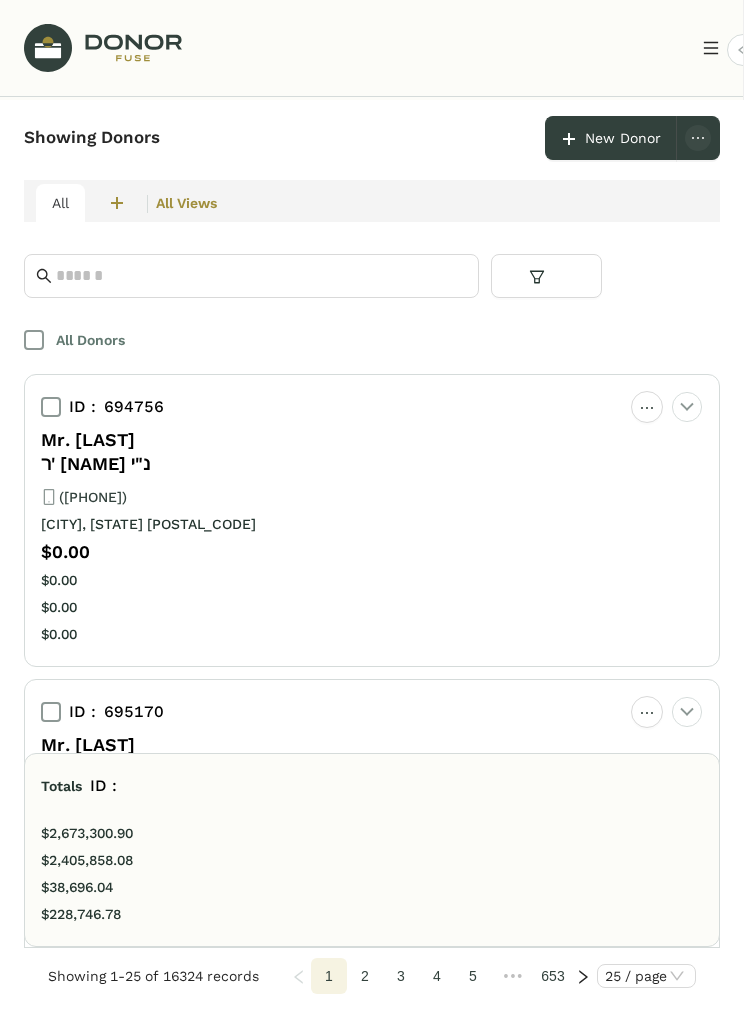 click 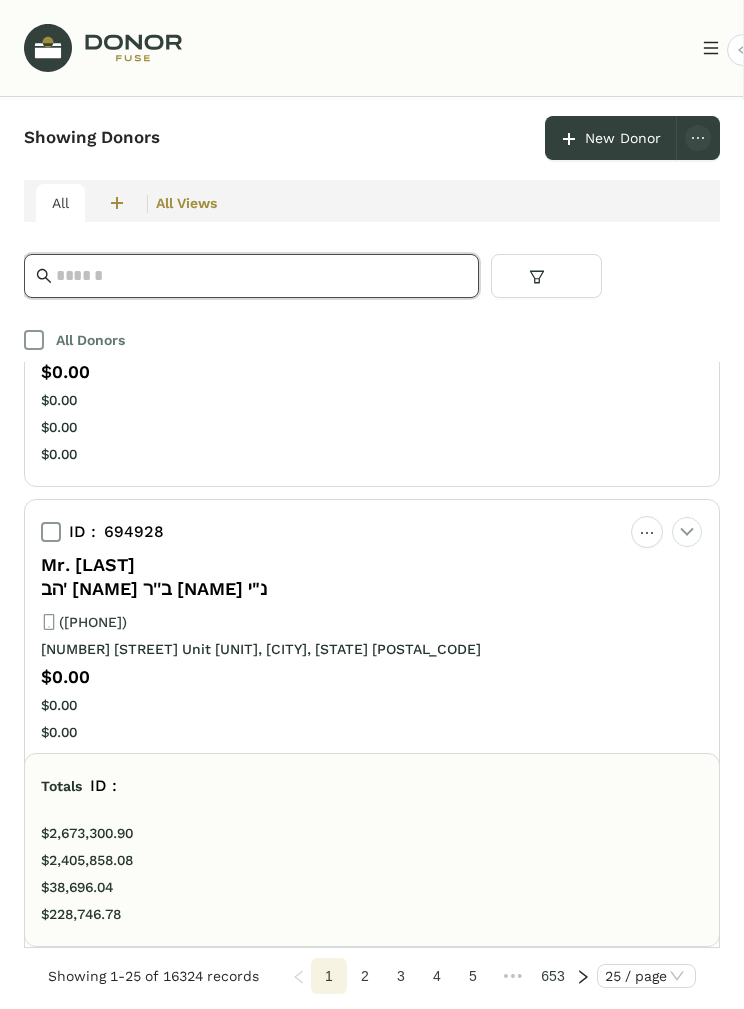 click on "Active Filter Reset All  Edit Columns" 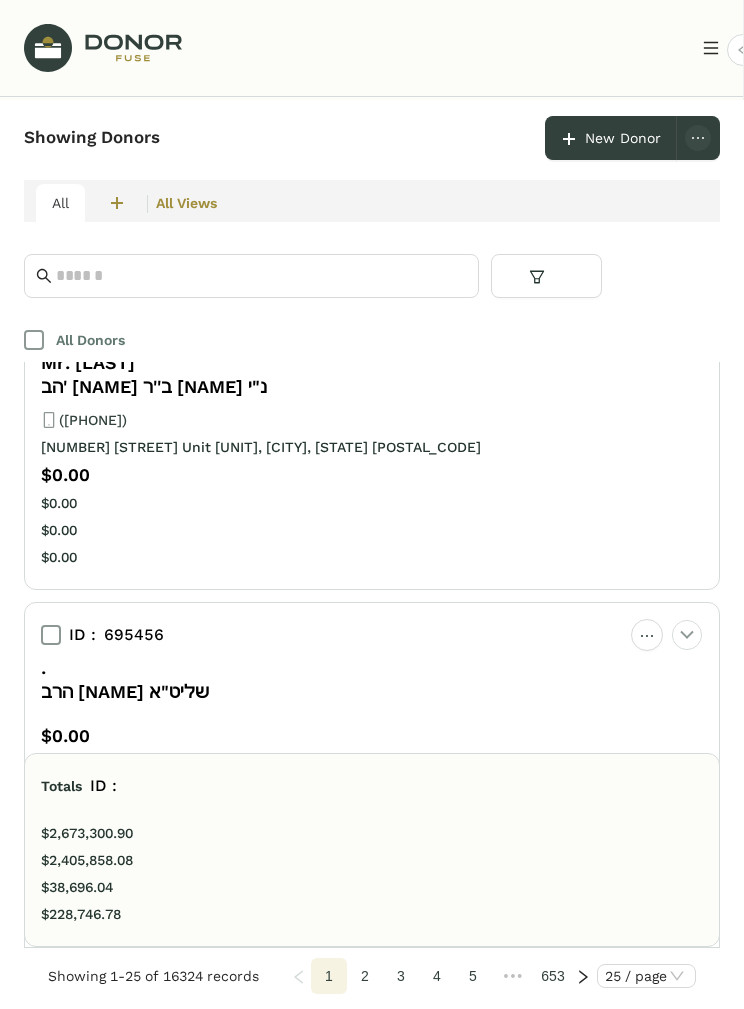 scroll, scrollTop: 1014, scrollLeft: 0, axis: vertical 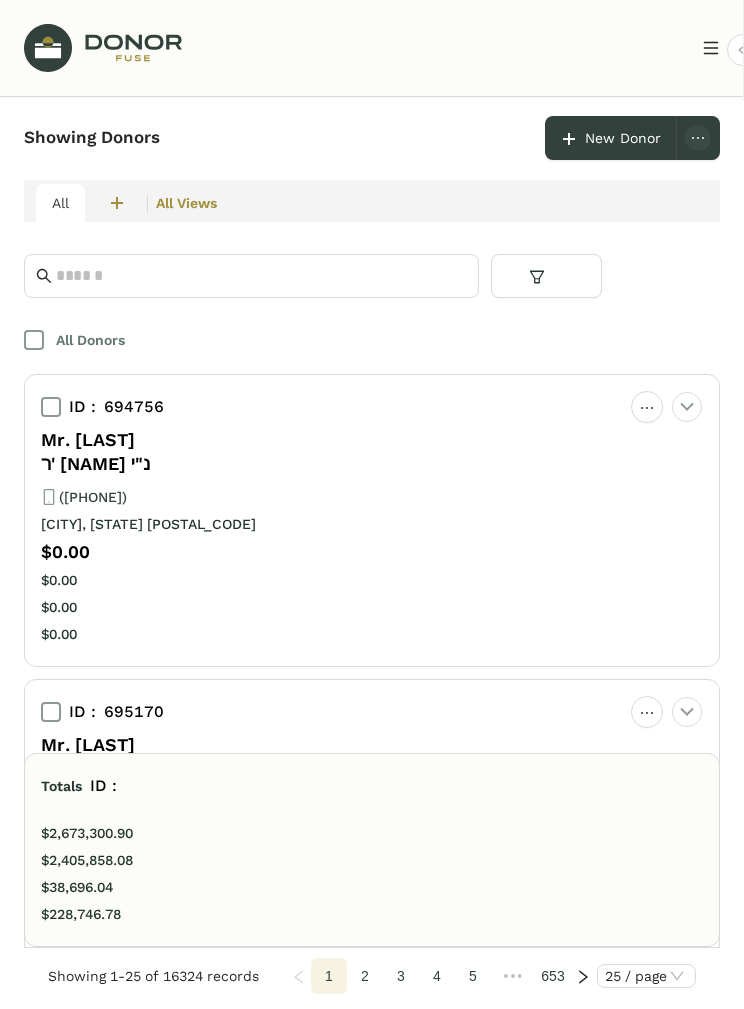 click 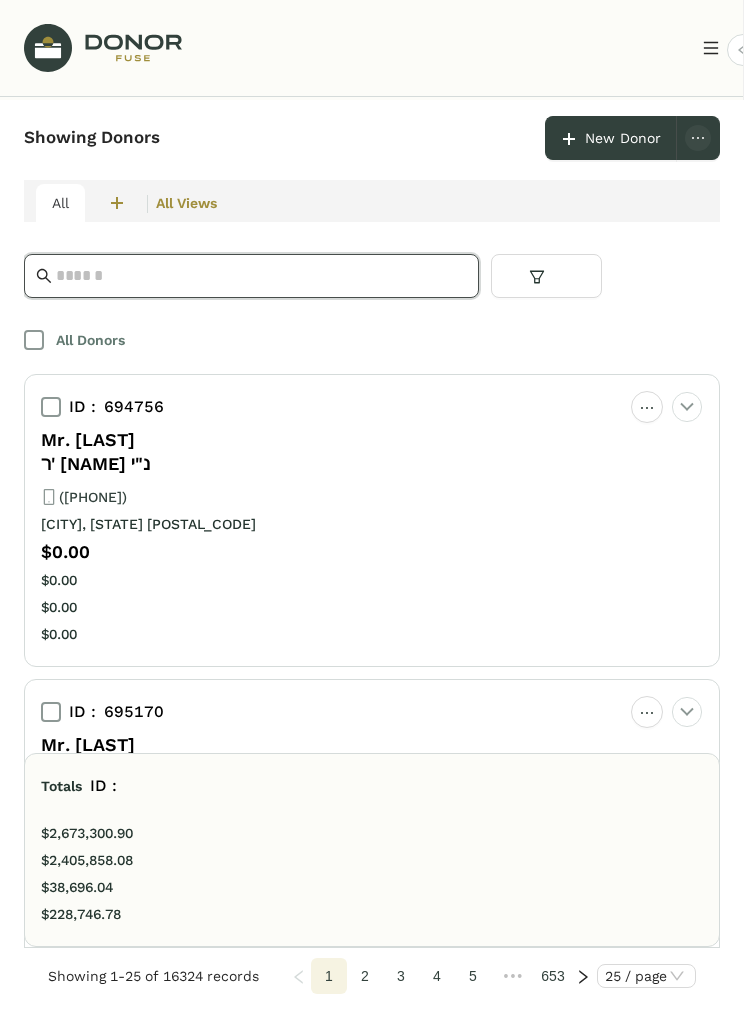 click 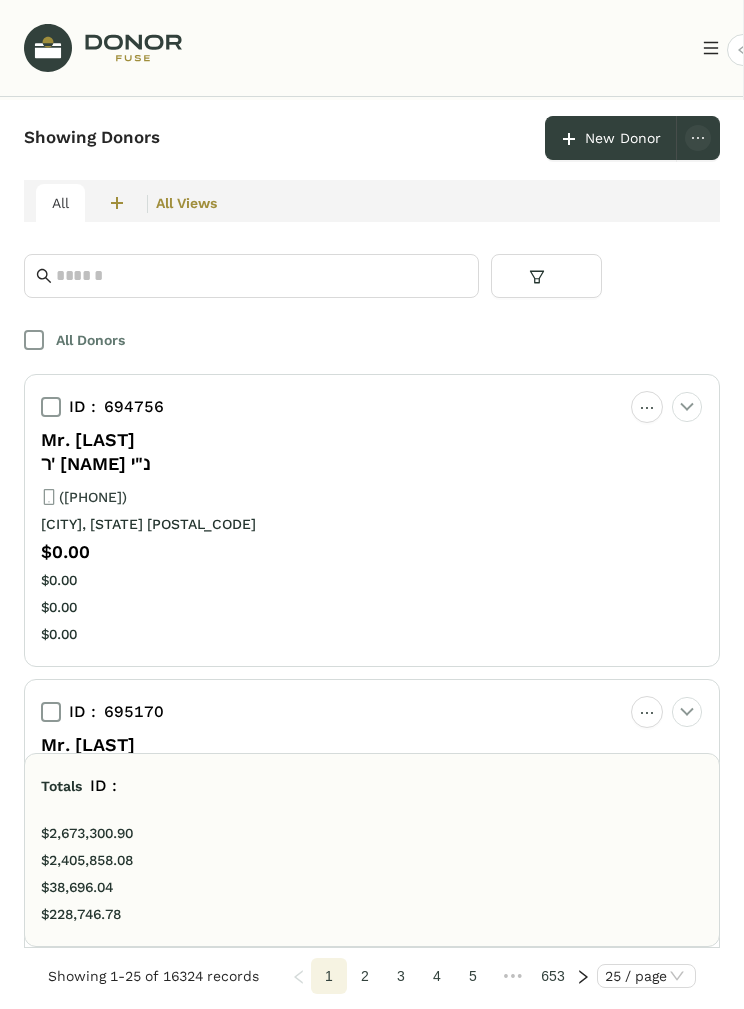 click 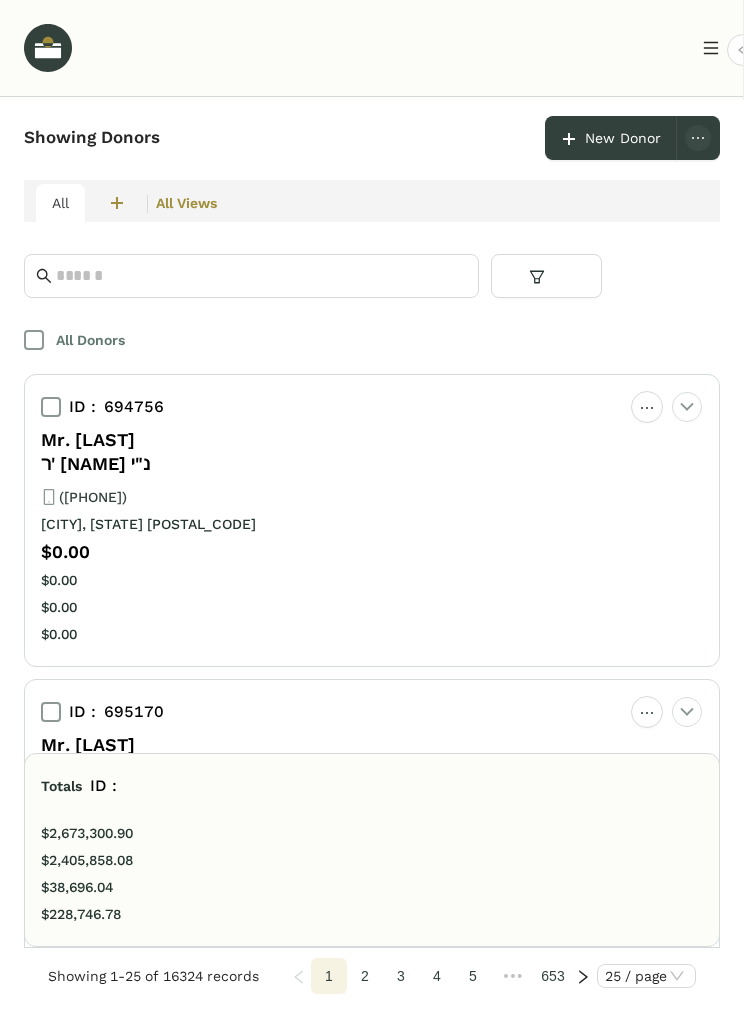 click 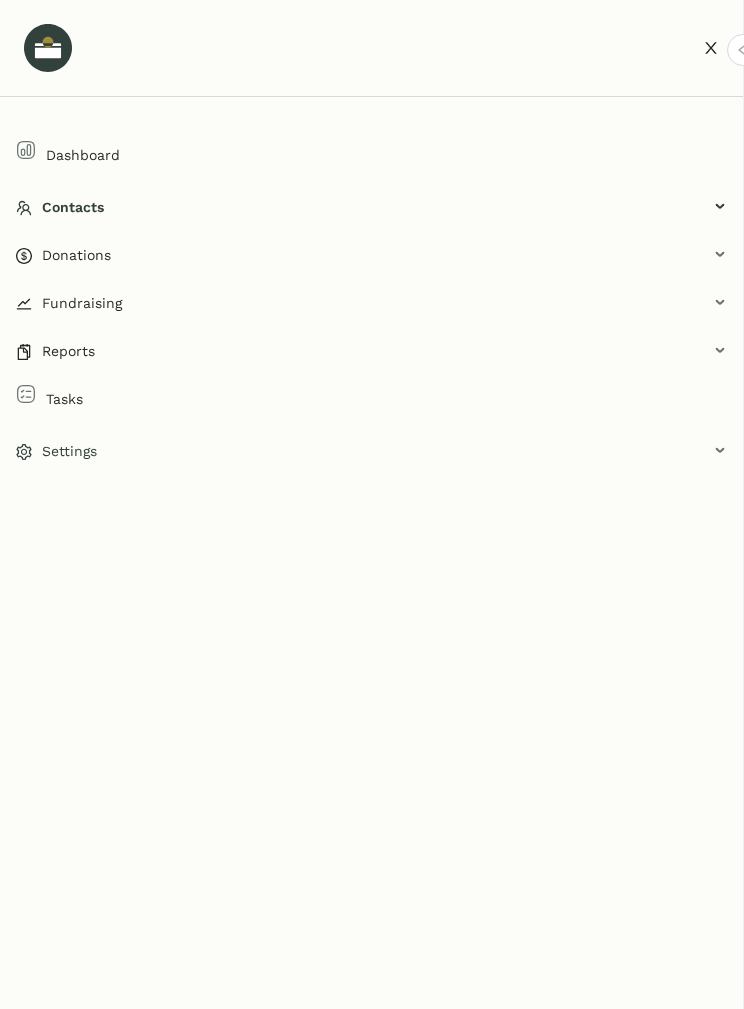 click on "Settings" 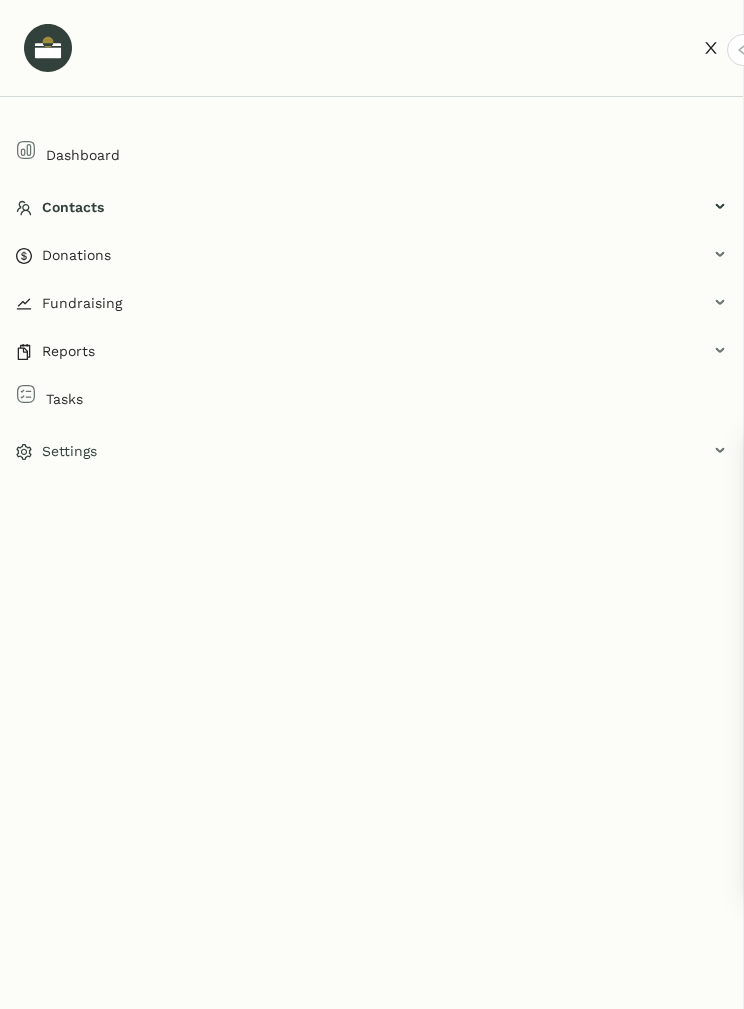 click on "Settings" 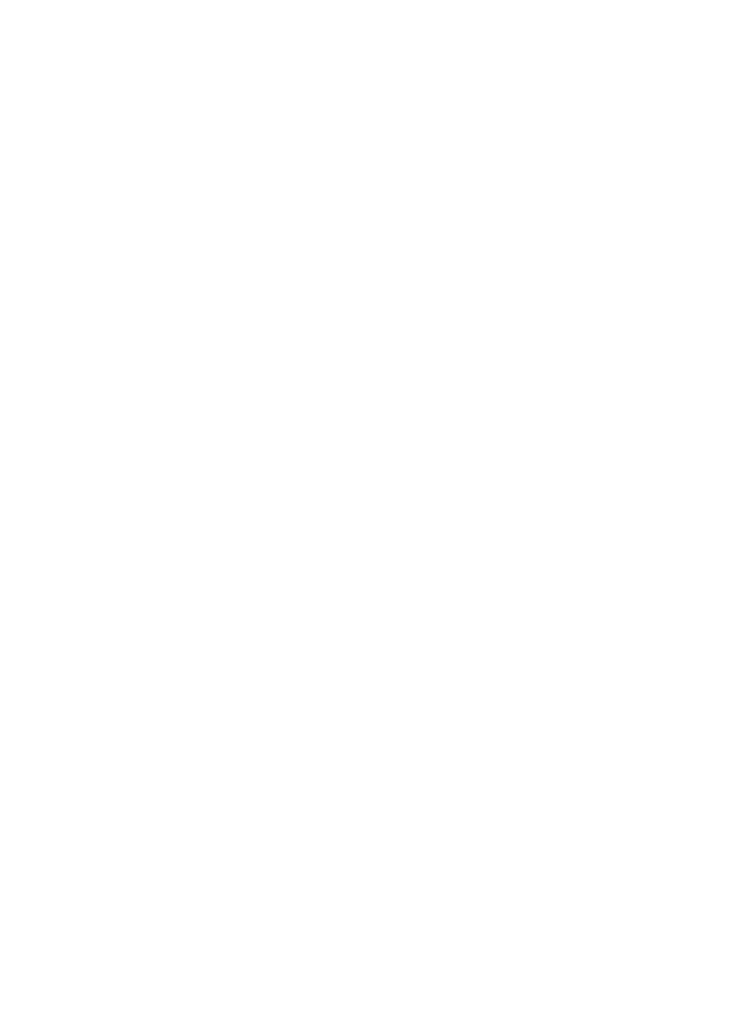 scroll, scrollTop: 0, scrollLeft: 0, axis: both 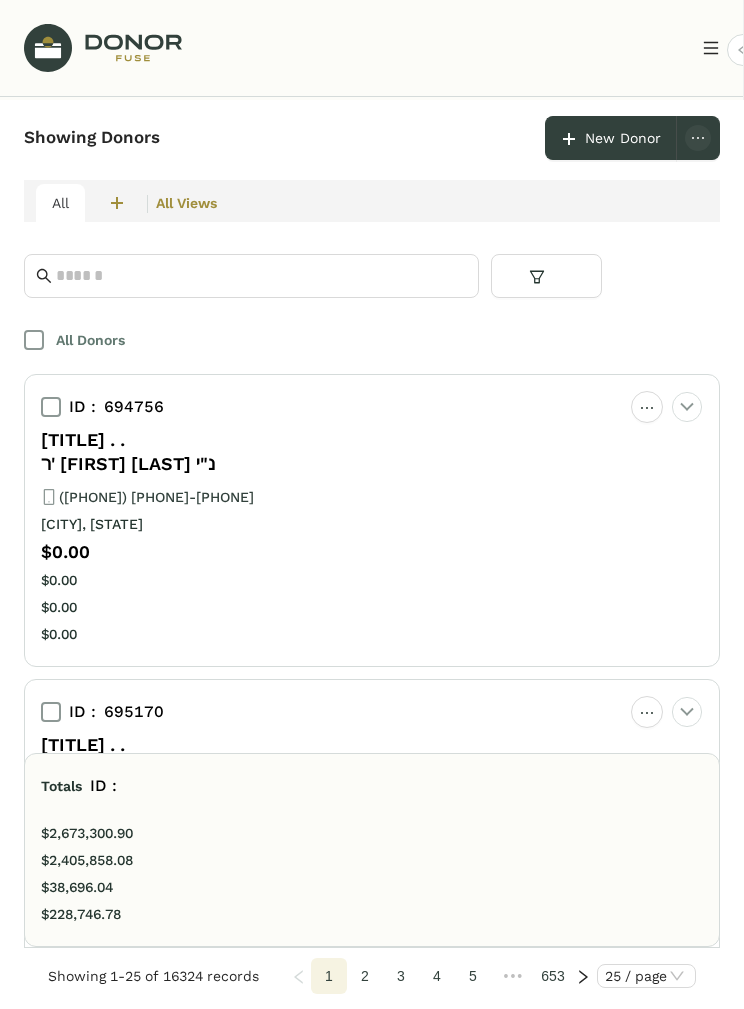 click 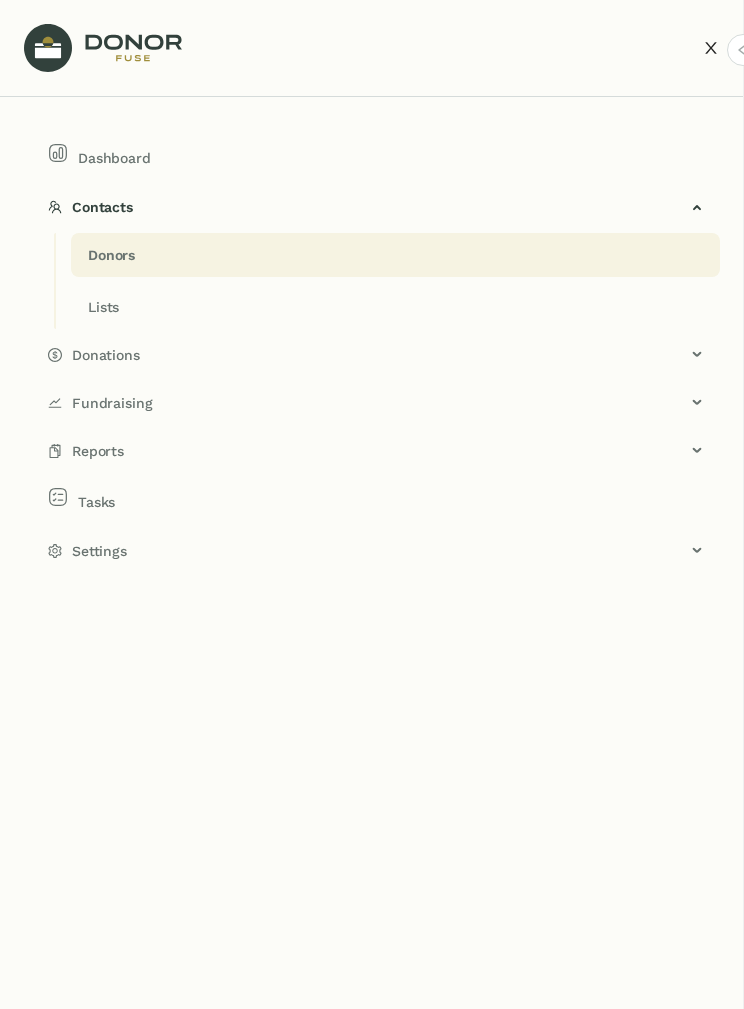 click on "Settings" 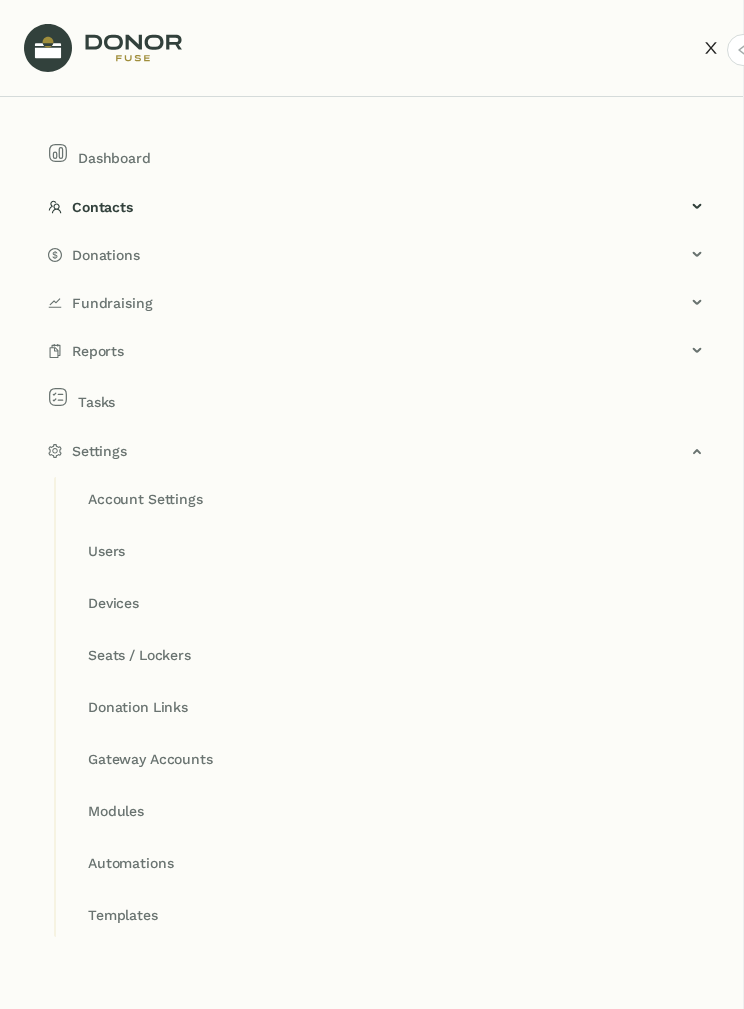 click on "Seats / Lockers" 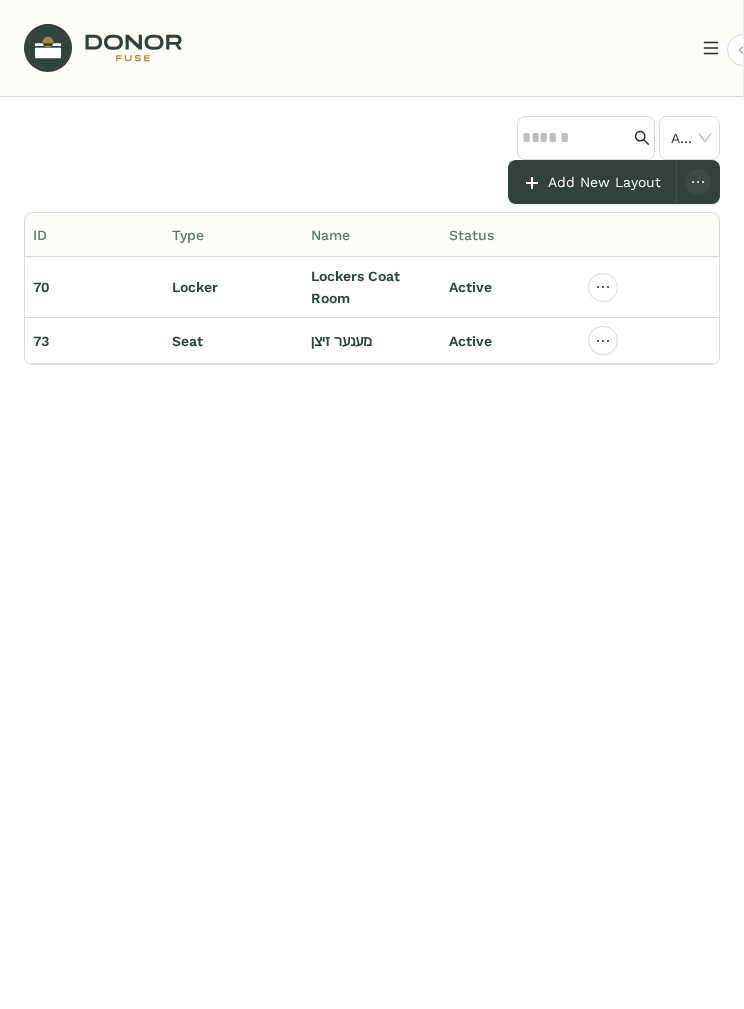 click on "מענער זיצן" 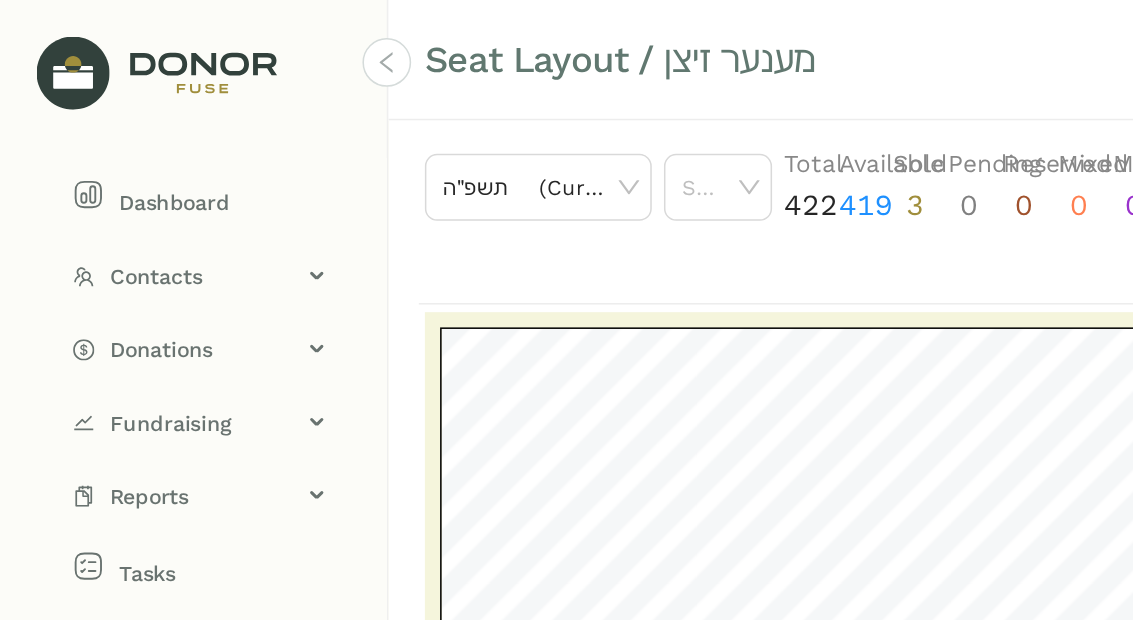 scroll, scrollTop: 0, scrollLeft: 0, axis: both 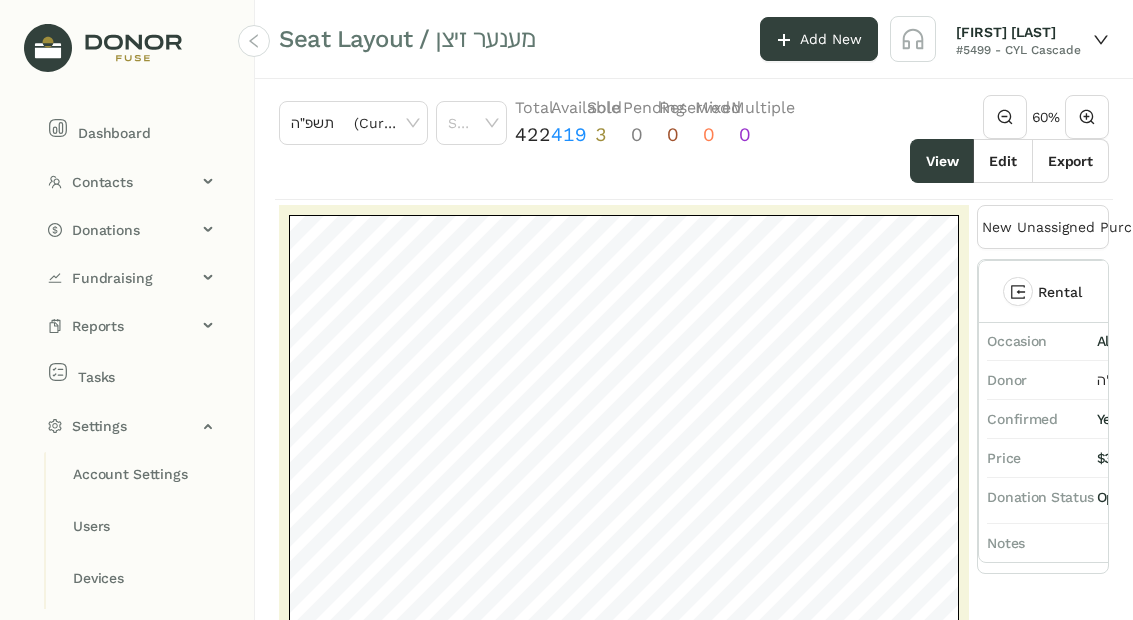 click on "Donor מו''ה אברהם פריעד נ''י" 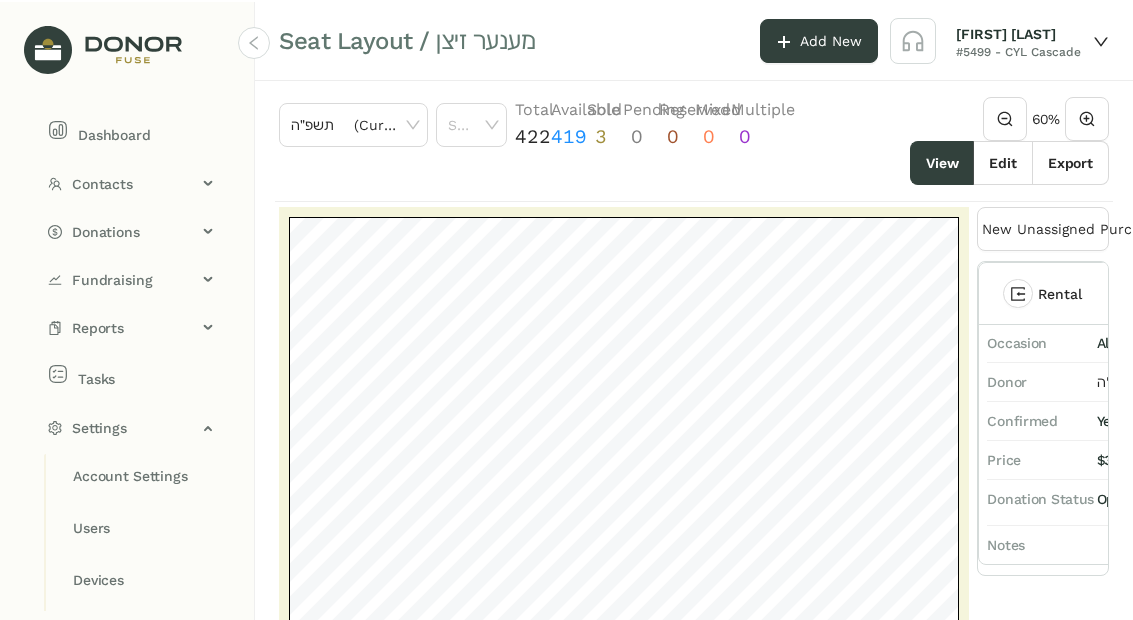 scroll, scrollTop: 55, scrollLeft: 0, axis: vertical 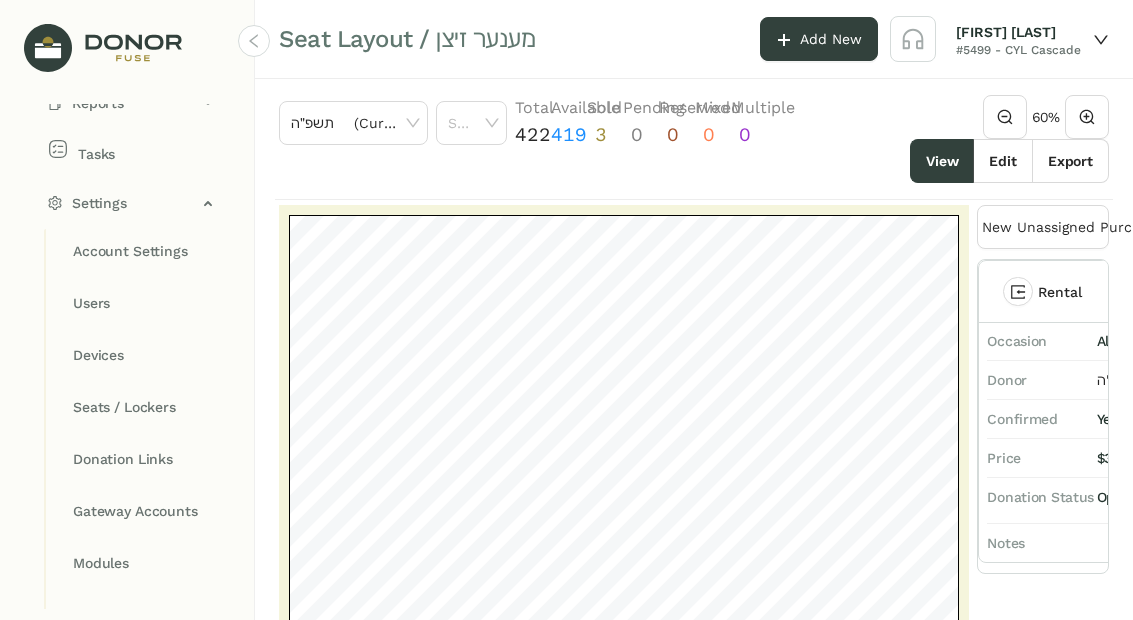 click on "Templates" 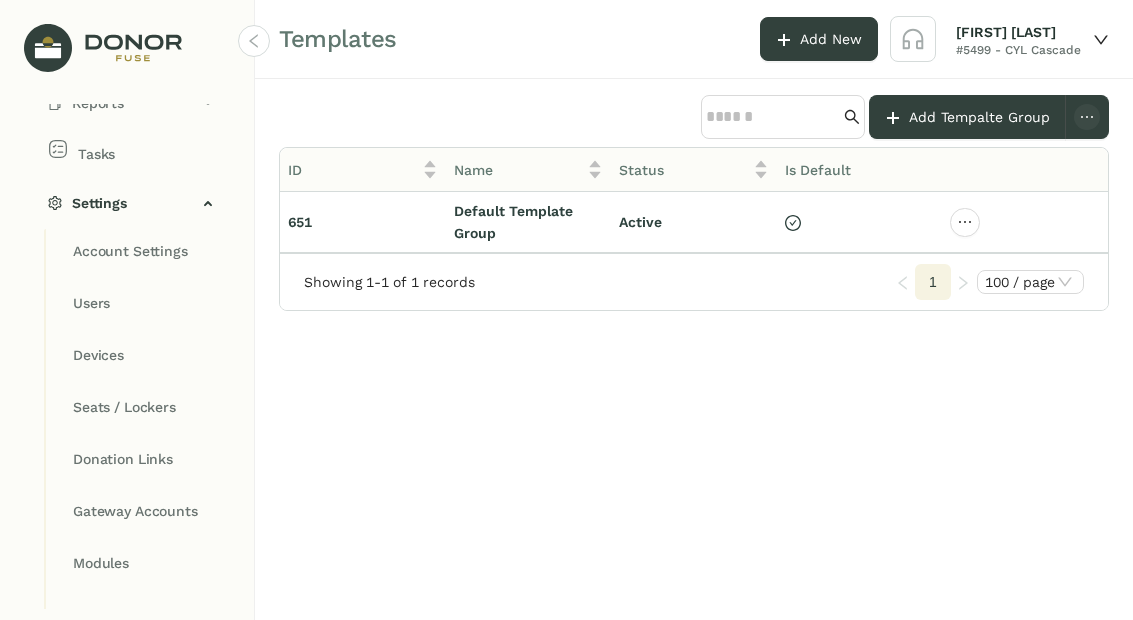 click on "Default Template Group" 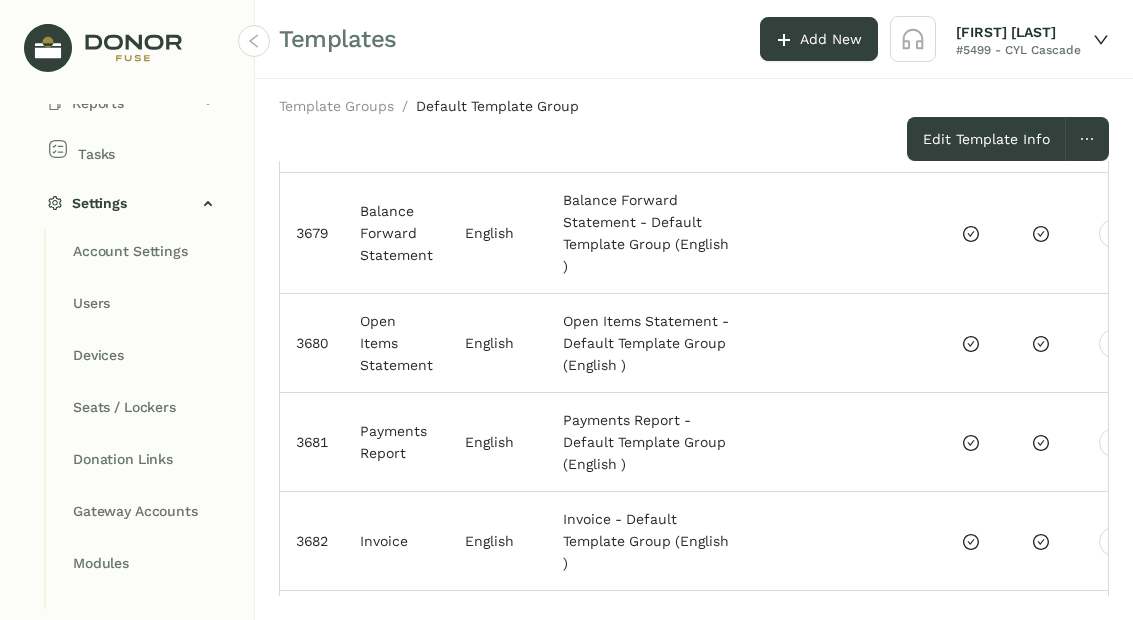 scroll, scrollTop: 959, scrollLeft: 0, axis: vertical 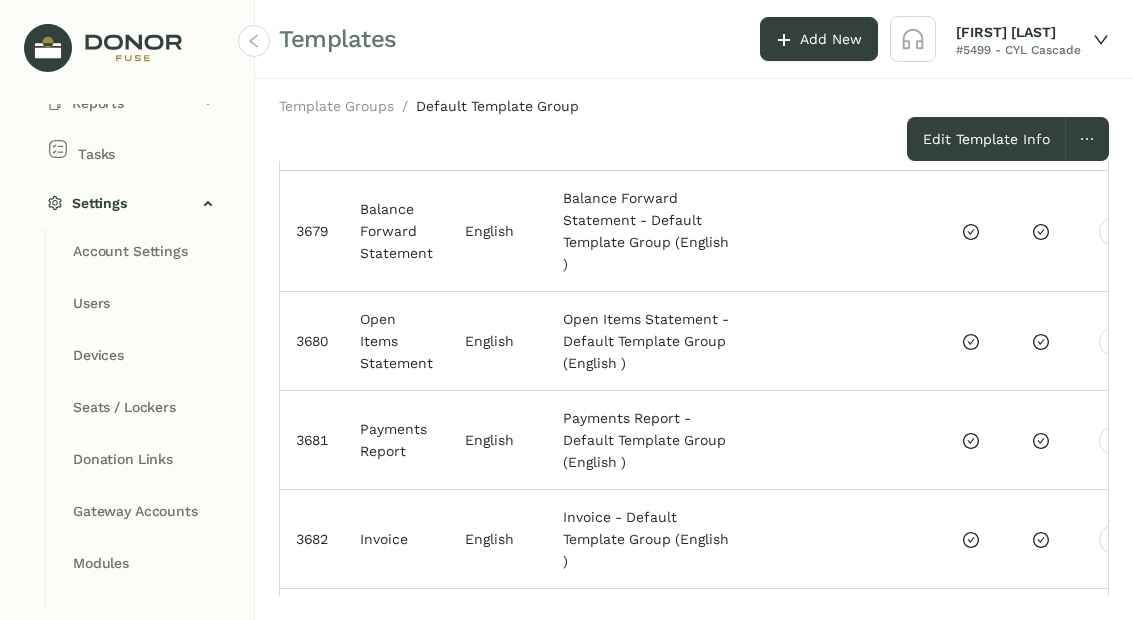 click 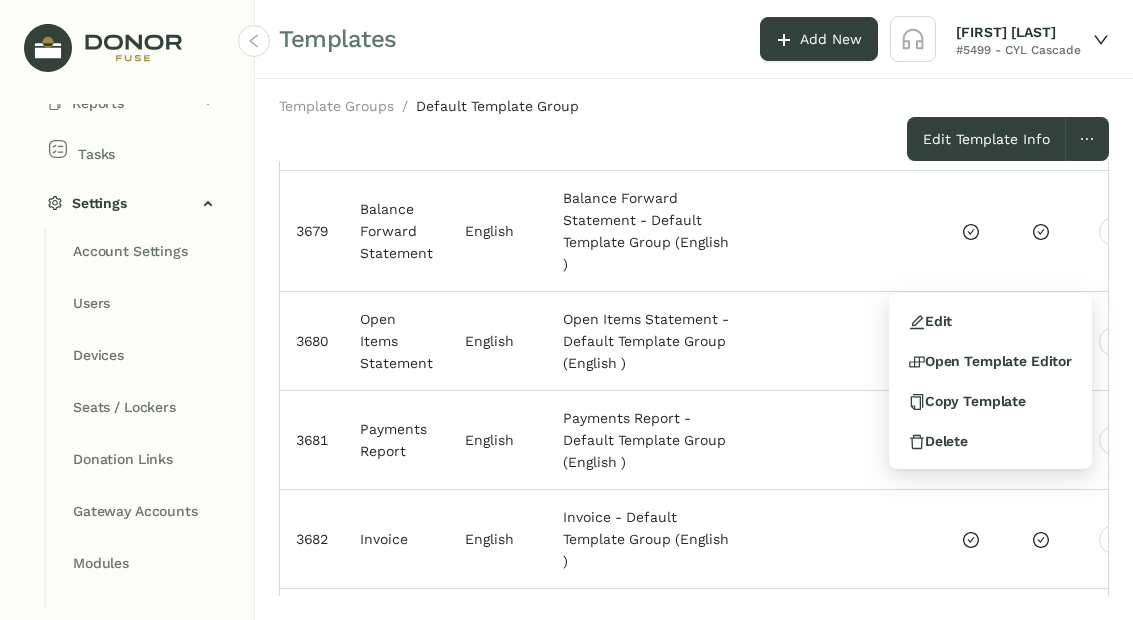 click on "Edit" at bounding box center [990, 321] 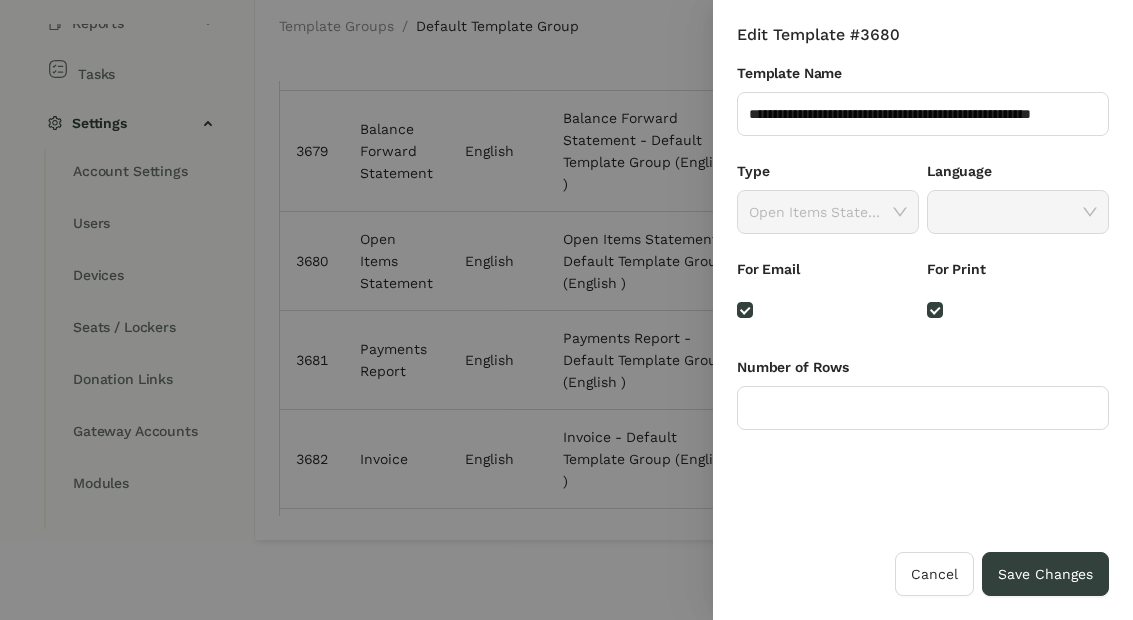 scroll, scrollTop: 0, scrollLeft: 0, axis: both 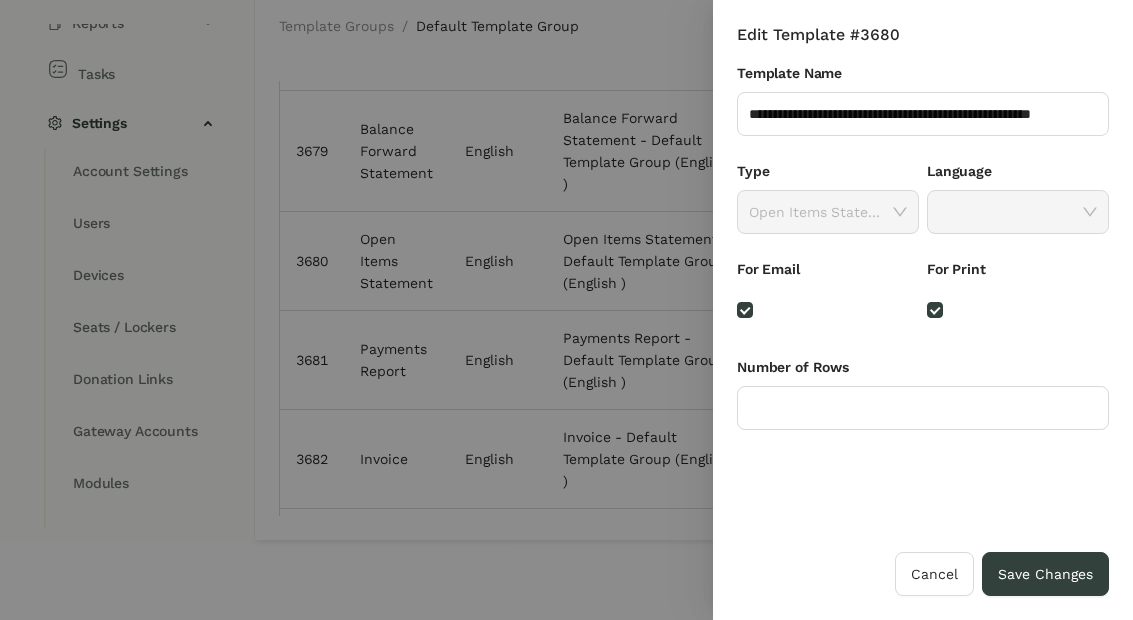 click on "Cancel" at bounding box center [934, 574] 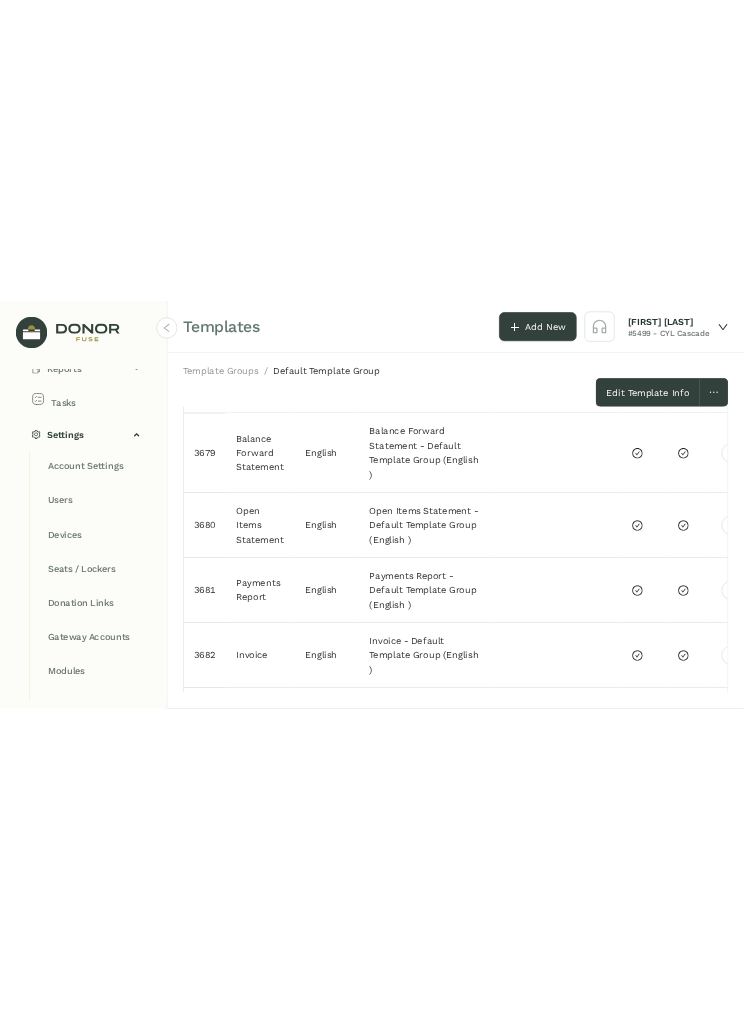 scroll, scrollTop: 0, scrollLeft: 0, axis: both 